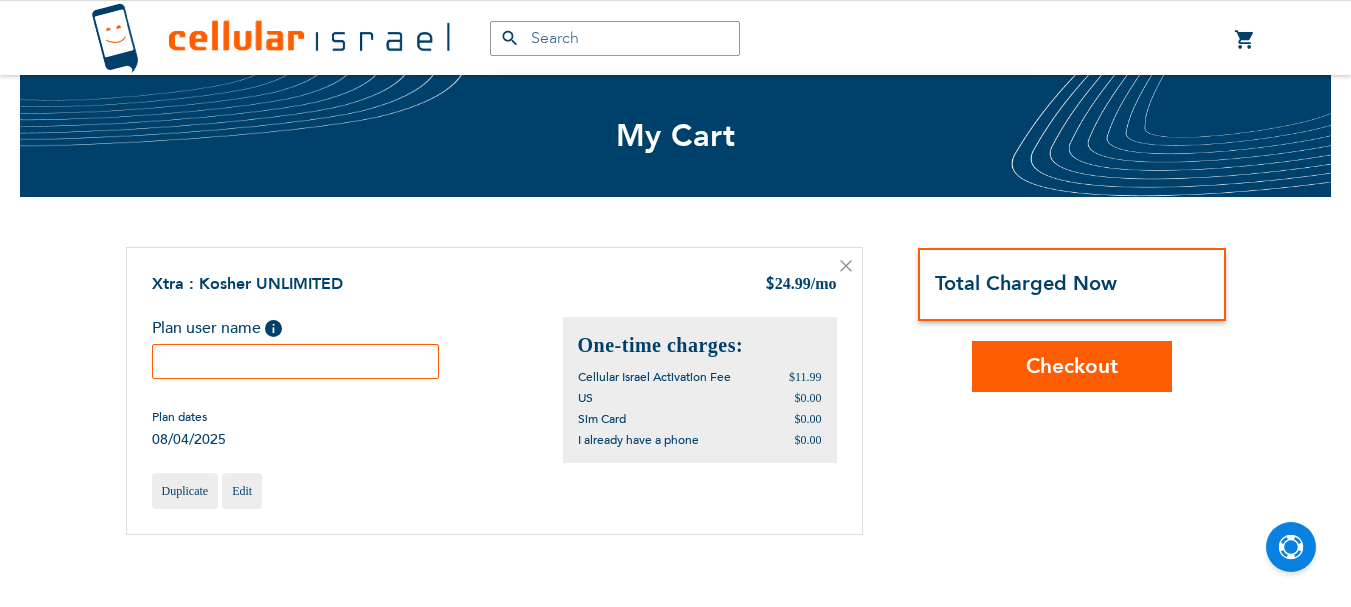 scroll, scrollTop: 0, scrollLeft: 0, axis: both 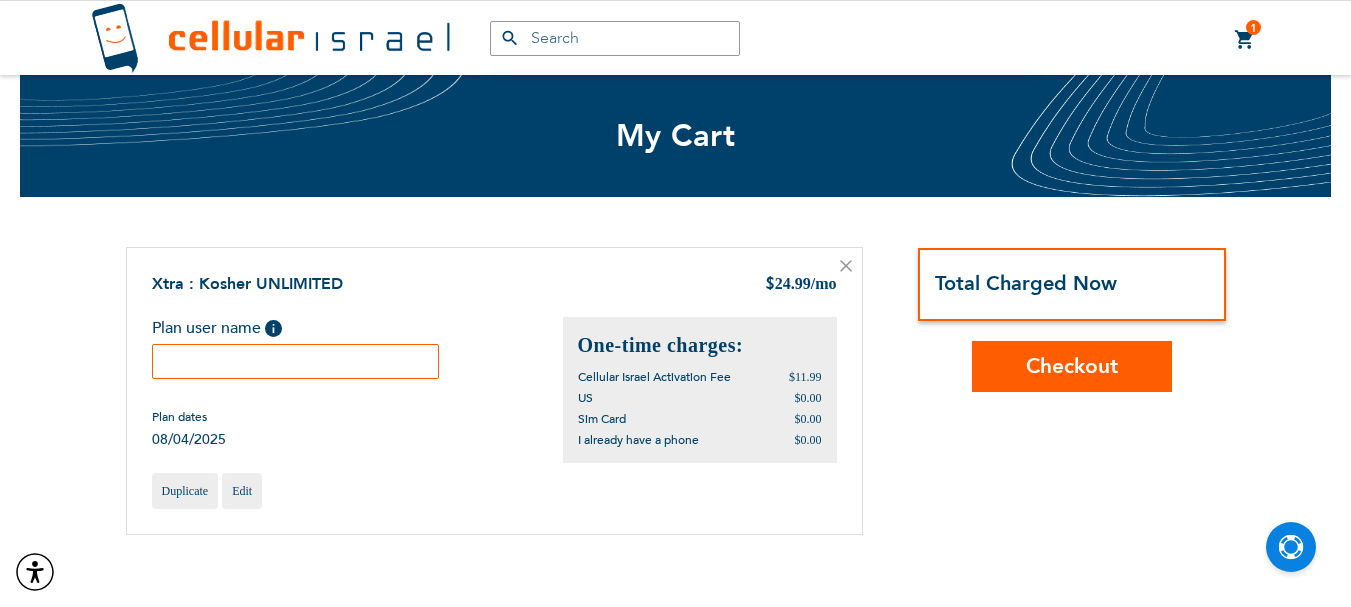 type on "[EMAIL]" 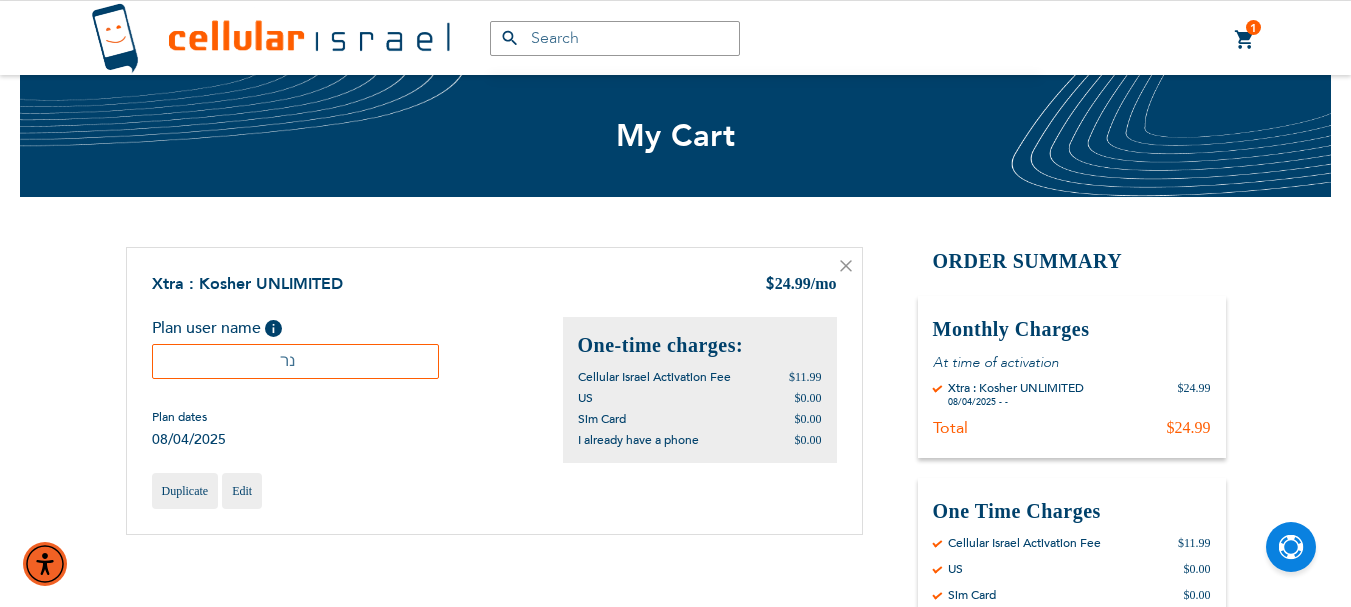 type on "נ" 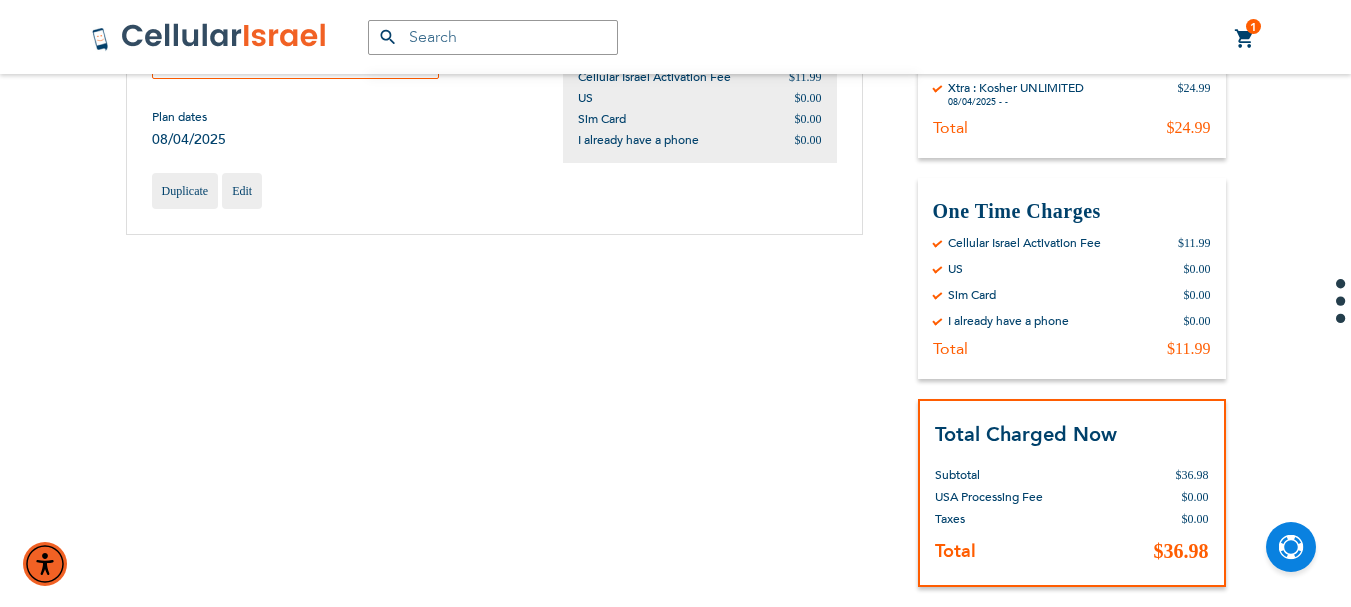 scroll, scrollTop: 400, scrollLeft: 0, axis: vertical 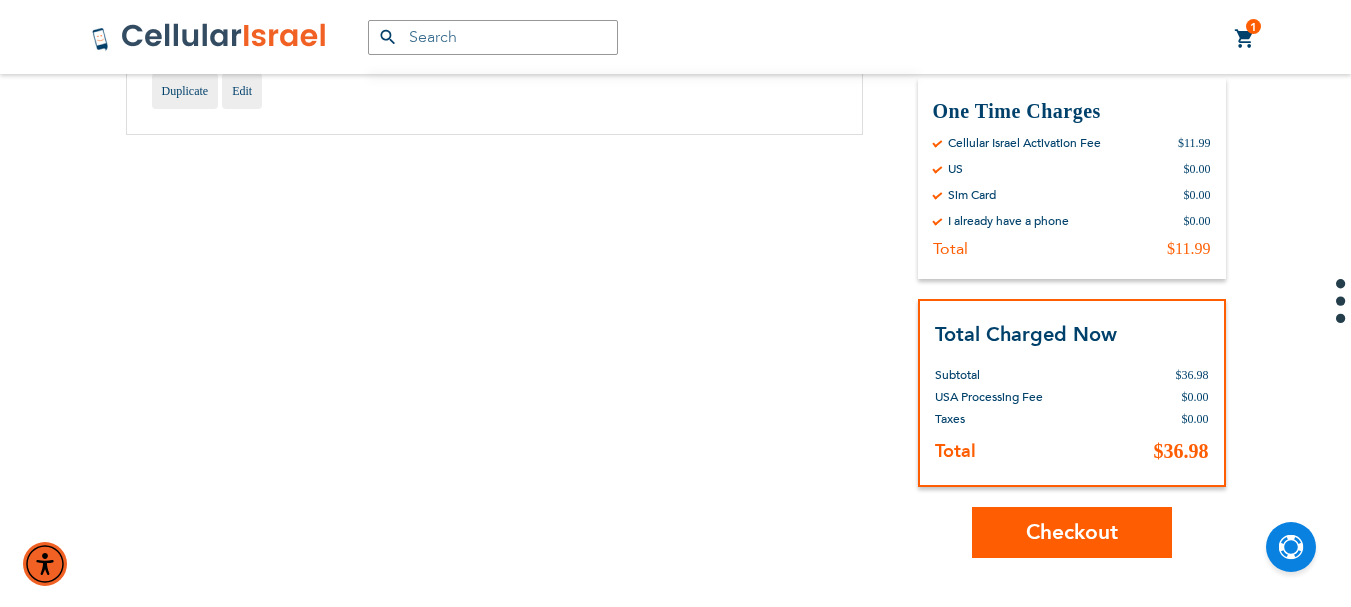 type on "[NAME] [LAST]" 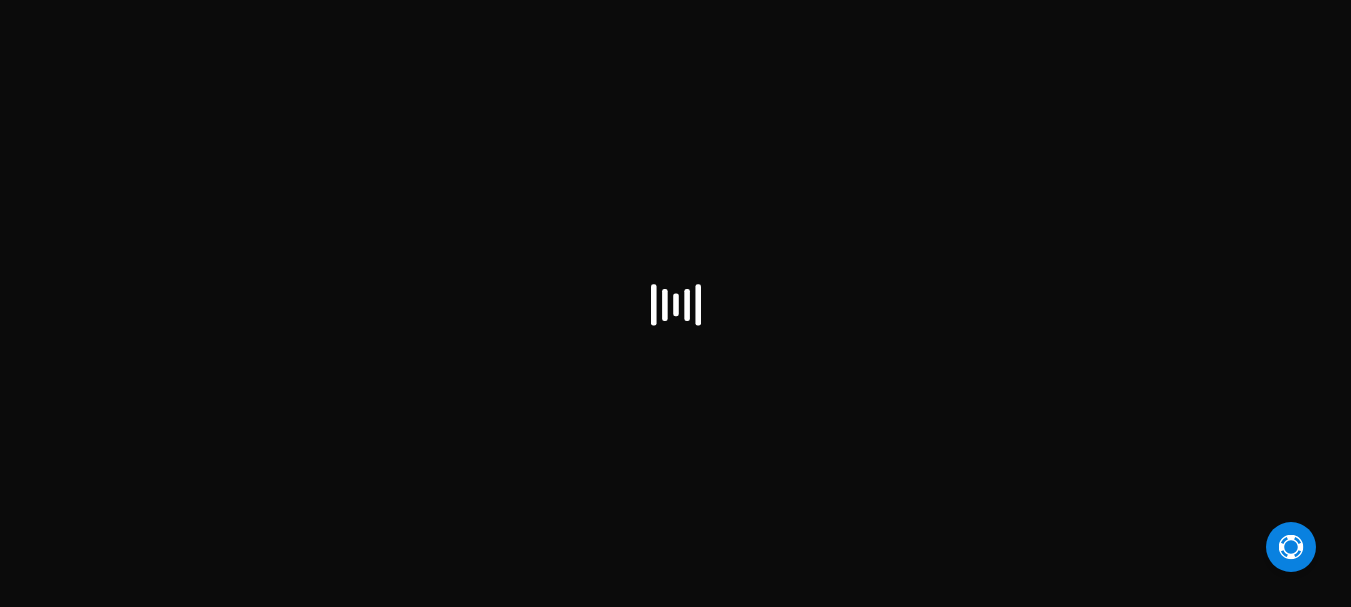 scroll, scrollTop: 0, scrollLeft: 0, axis: both 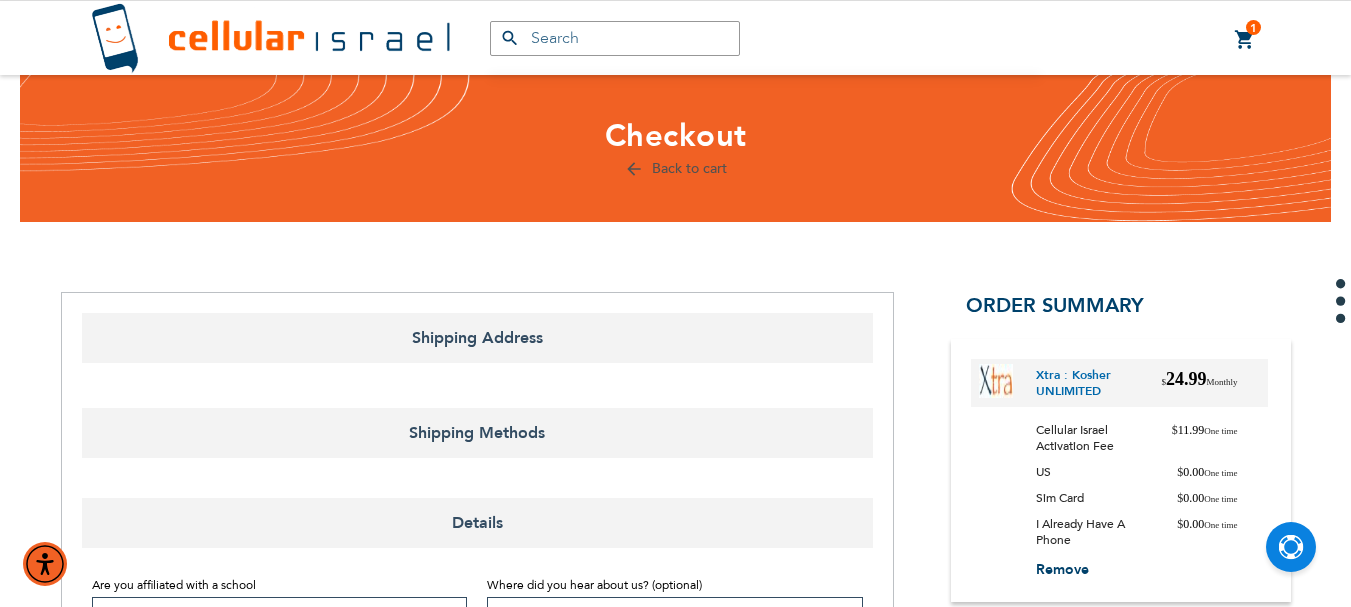 select on "US" 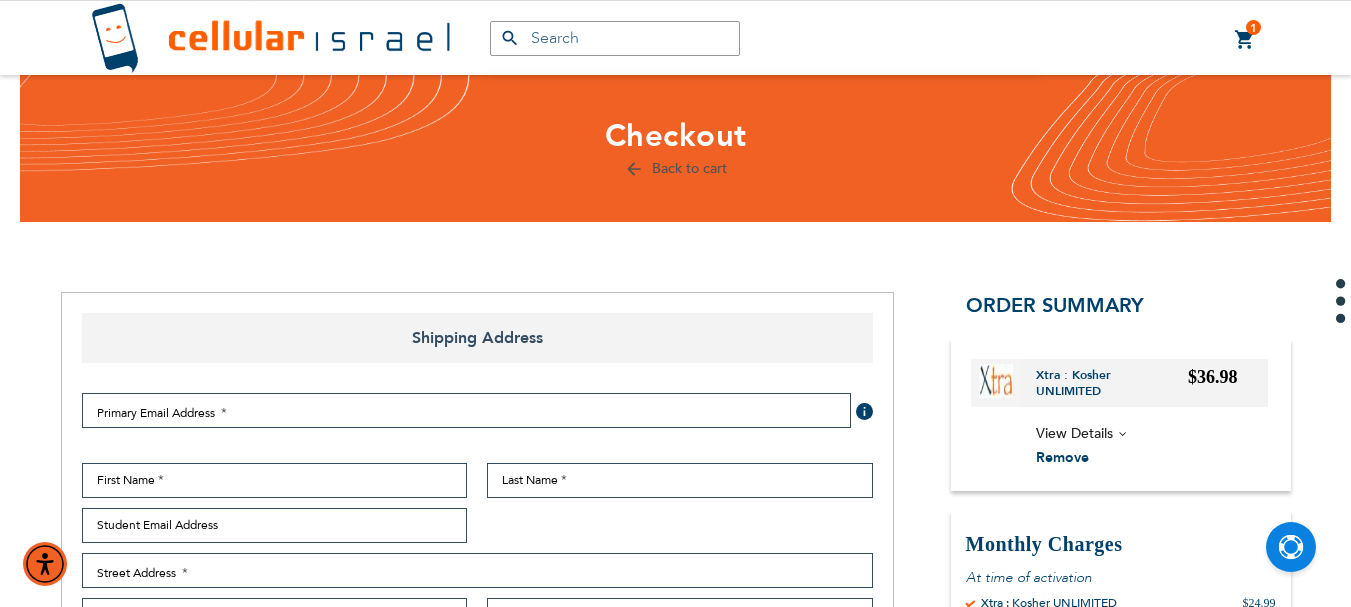 type on "[EMAIL]" 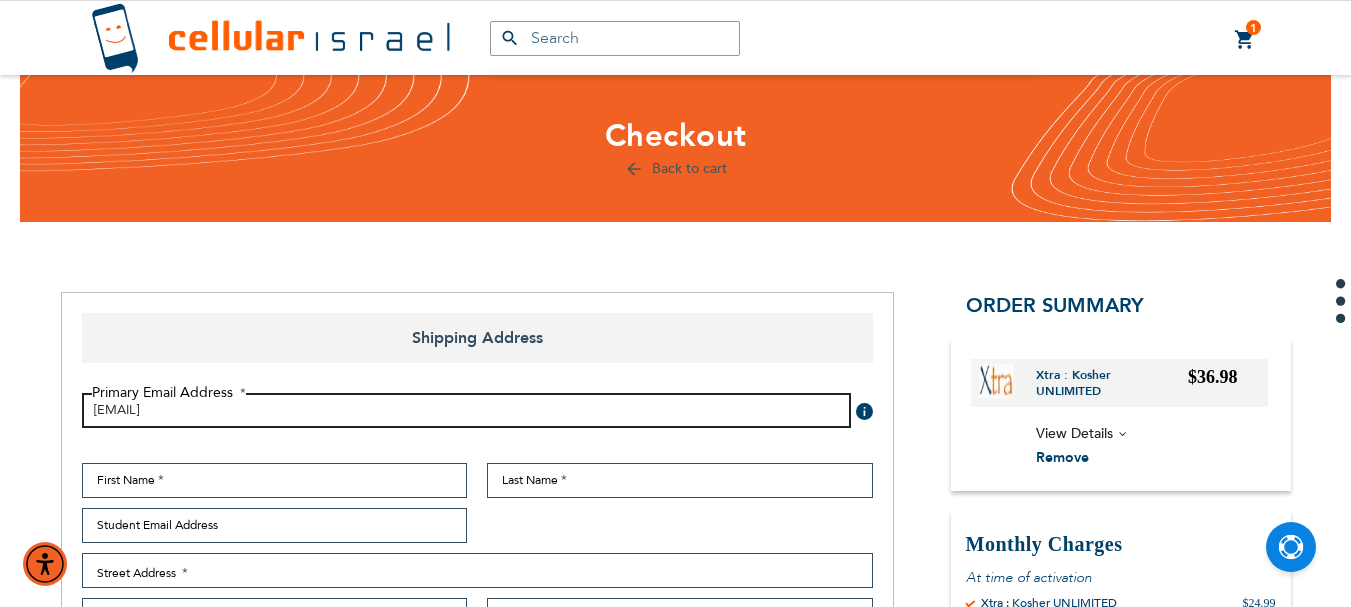 click on "[EMAIL]" at bounding box center [466, 410] 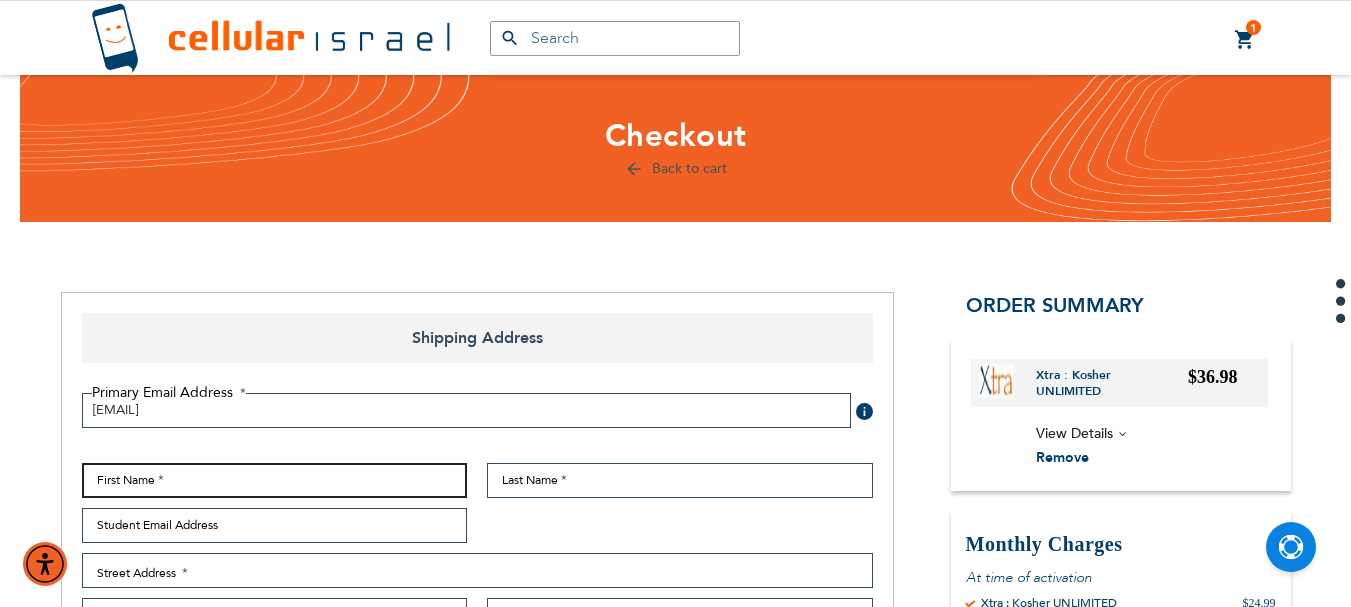 click on "First Name" at bounding box center (275, 480) 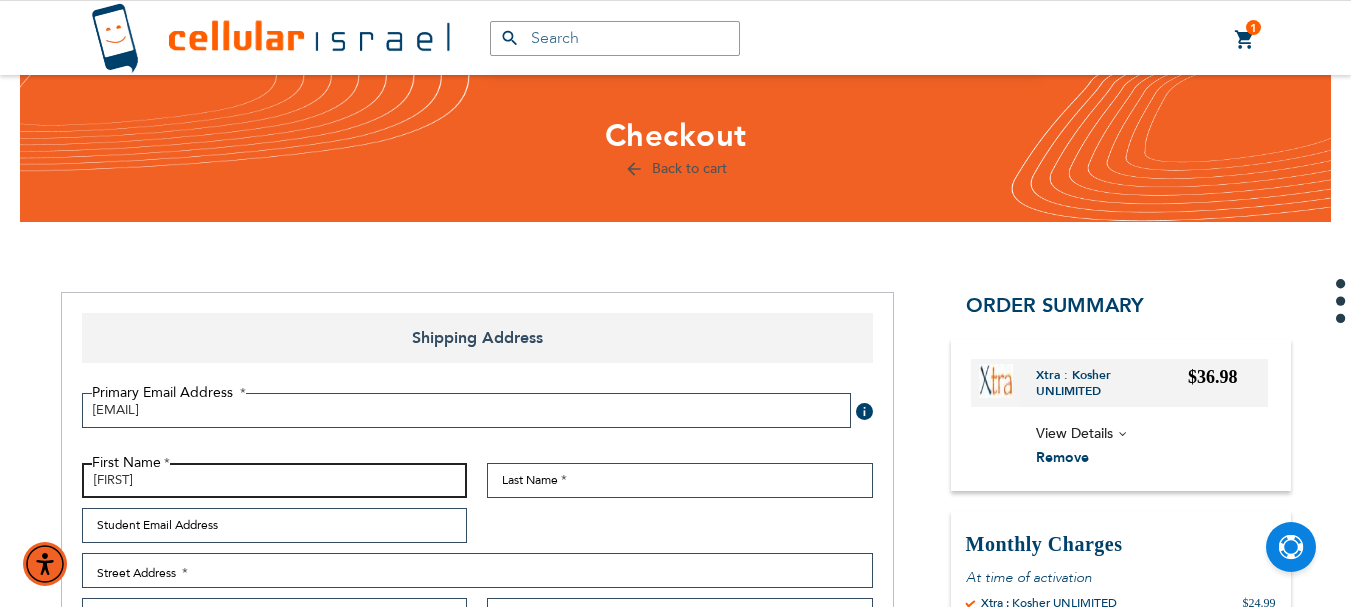 type on "[FIRST]" 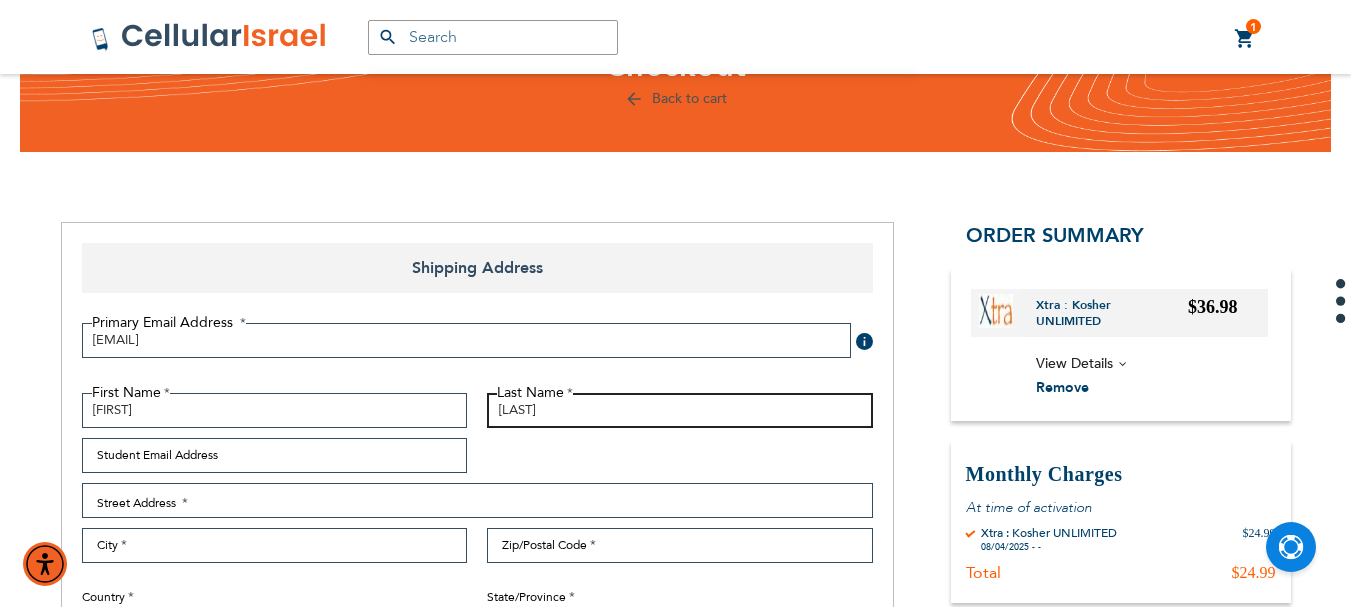 scroll, scrollTop: 100, scrollLeft: 0, axis: vertical 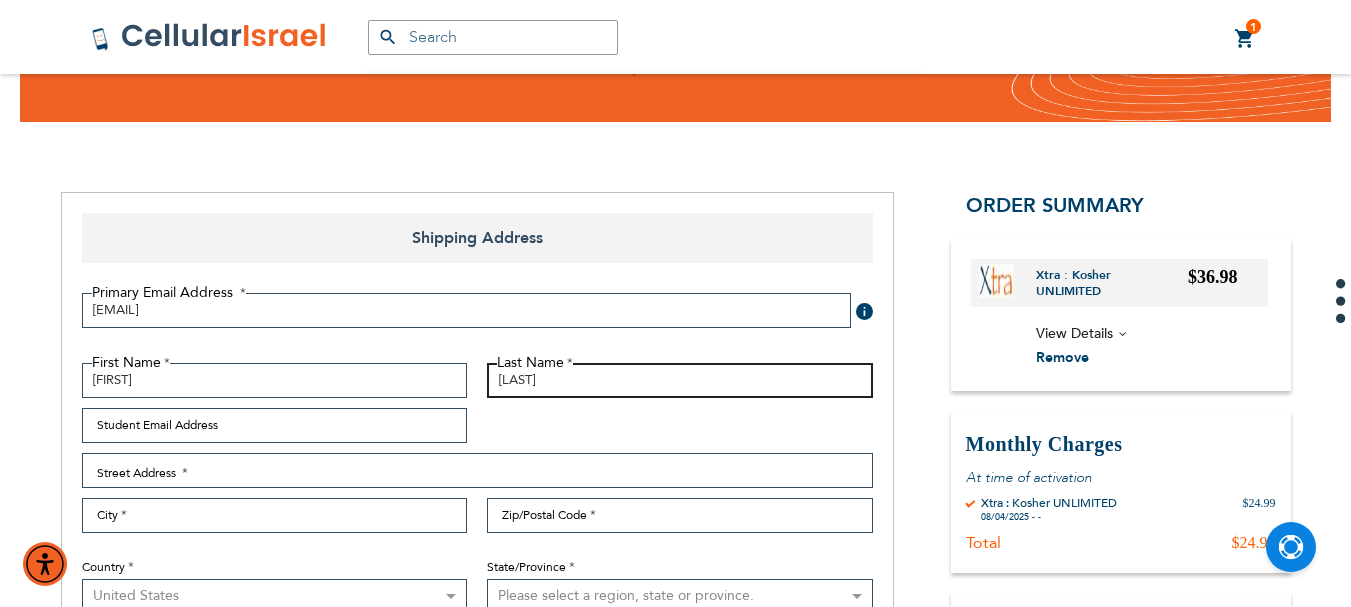 type on "[LAST]" 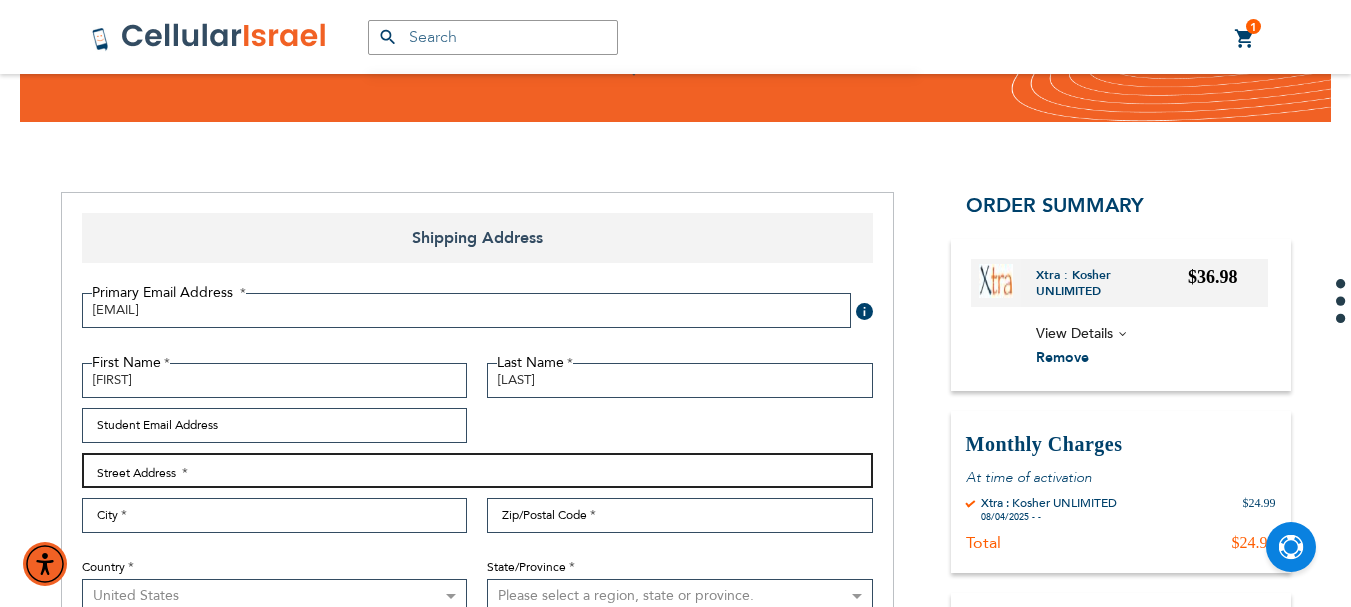 click on "Street Address: Line 1" at bounding box center (477, 470) 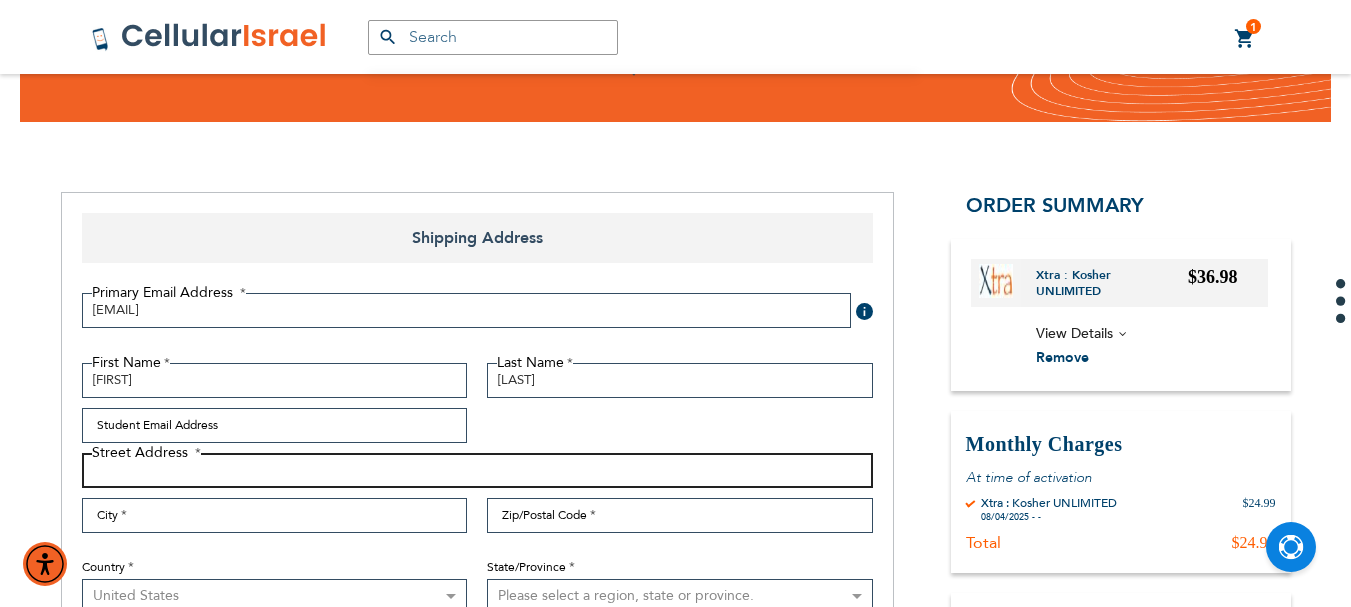 paste on "[NUMBER] [STREET]" 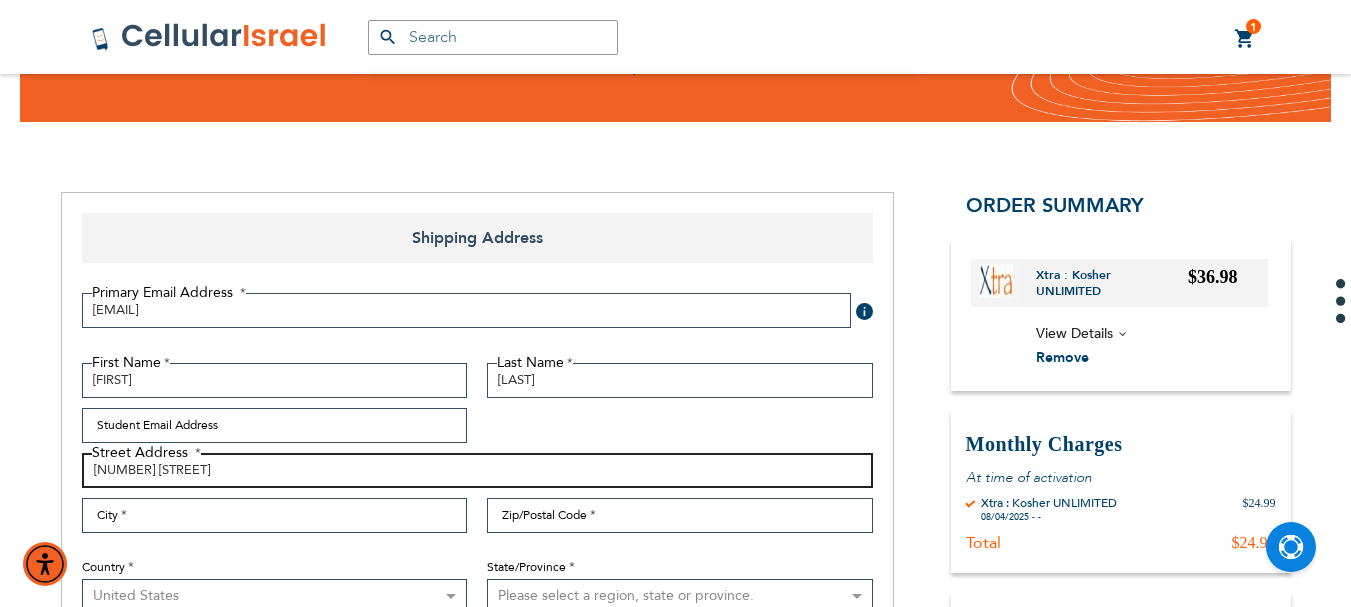 type on "[NUMBER] [STREET]" 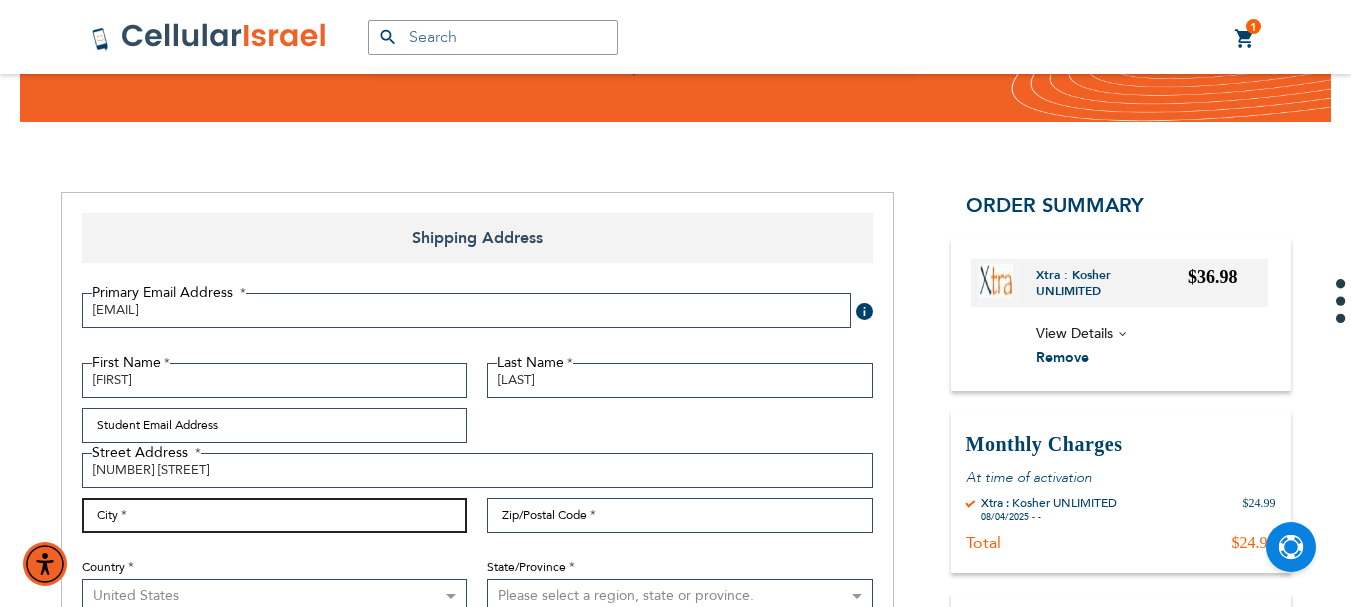 click on "City" at bounding box center (275, 515) 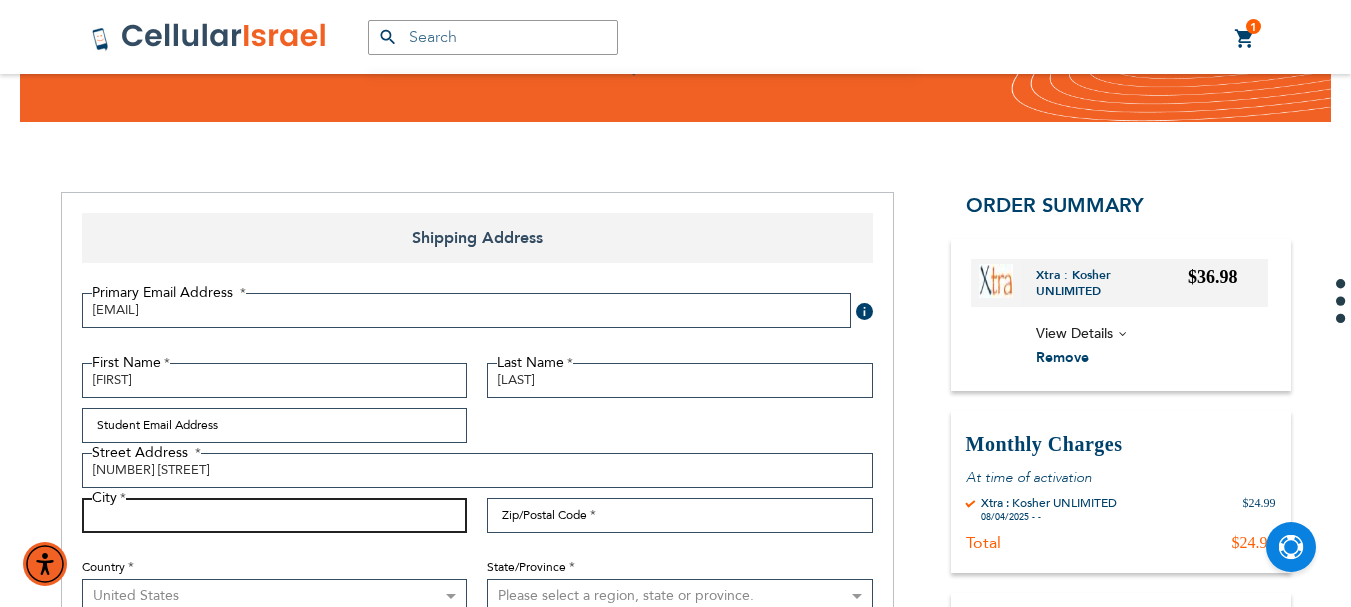 type on "Lakewood" 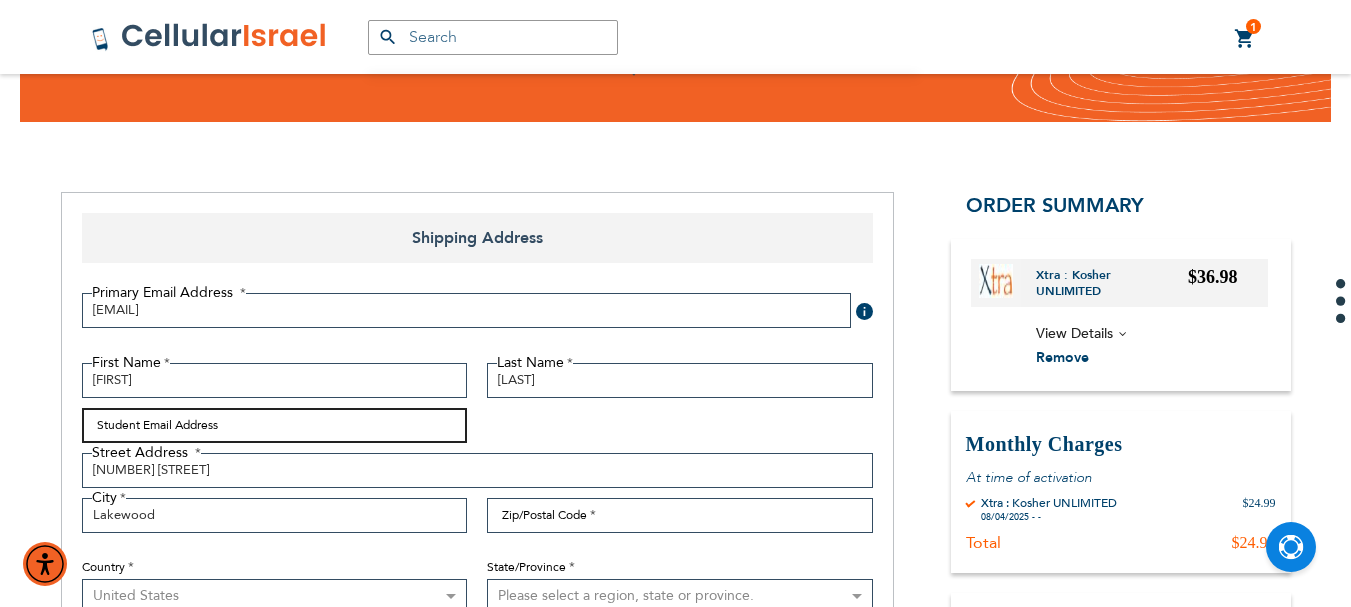 type on "[EMAIL]" 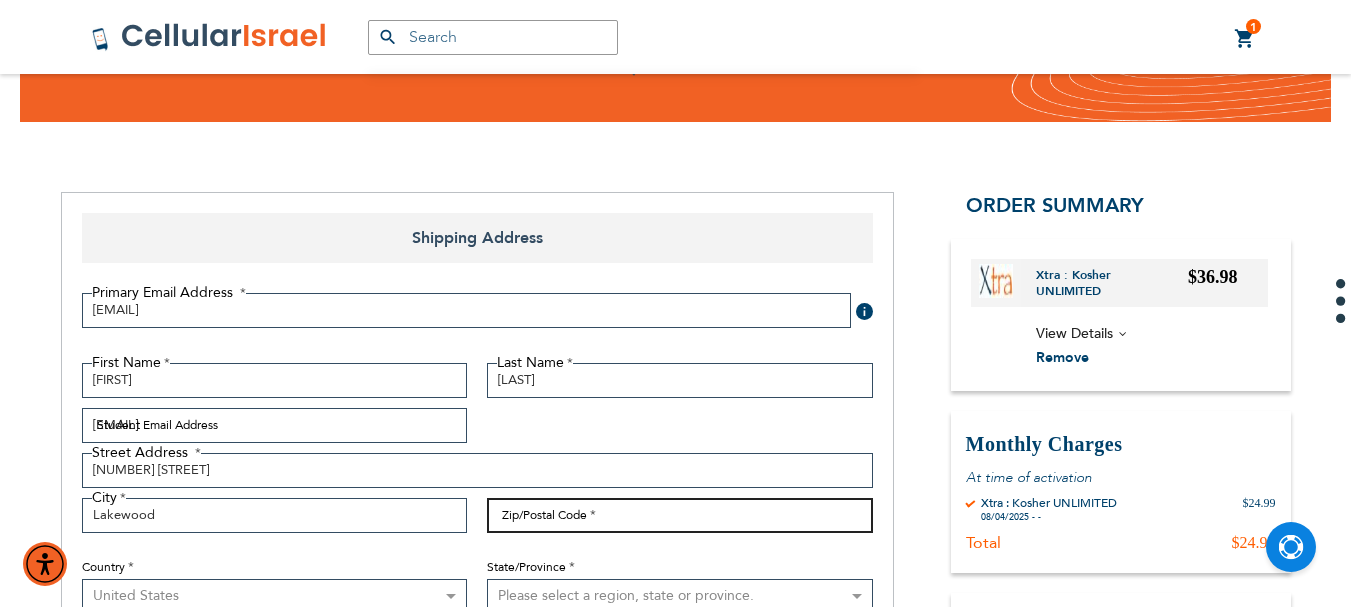 type on "08701" 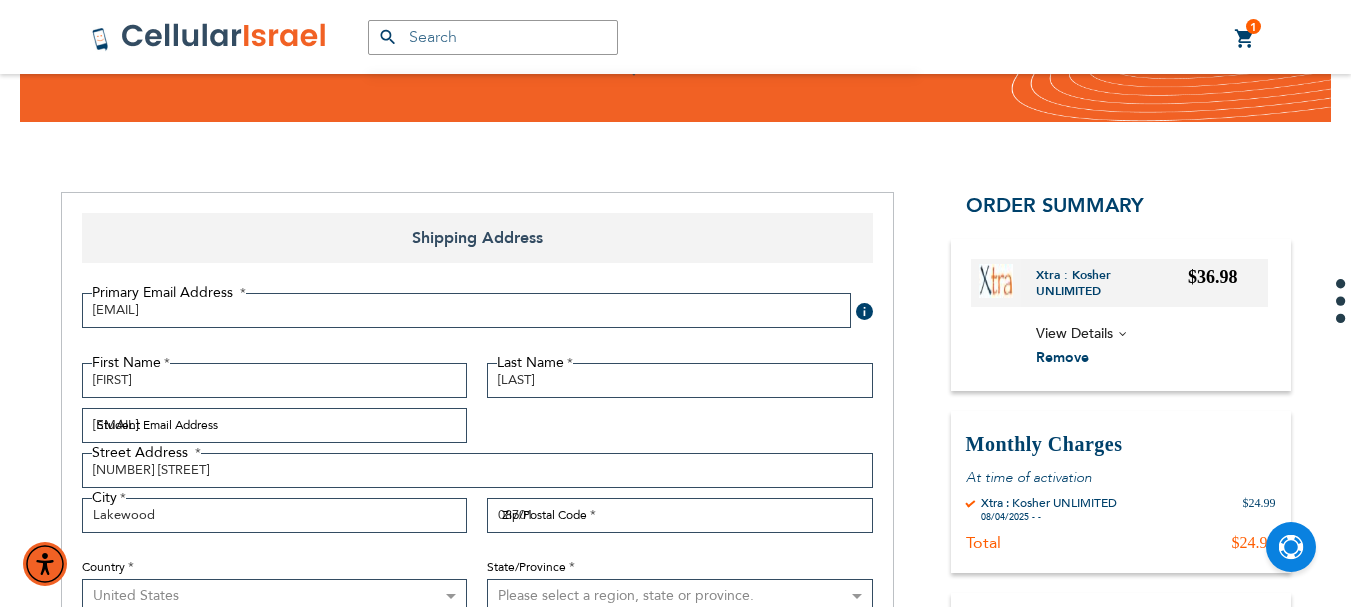 select on "41" 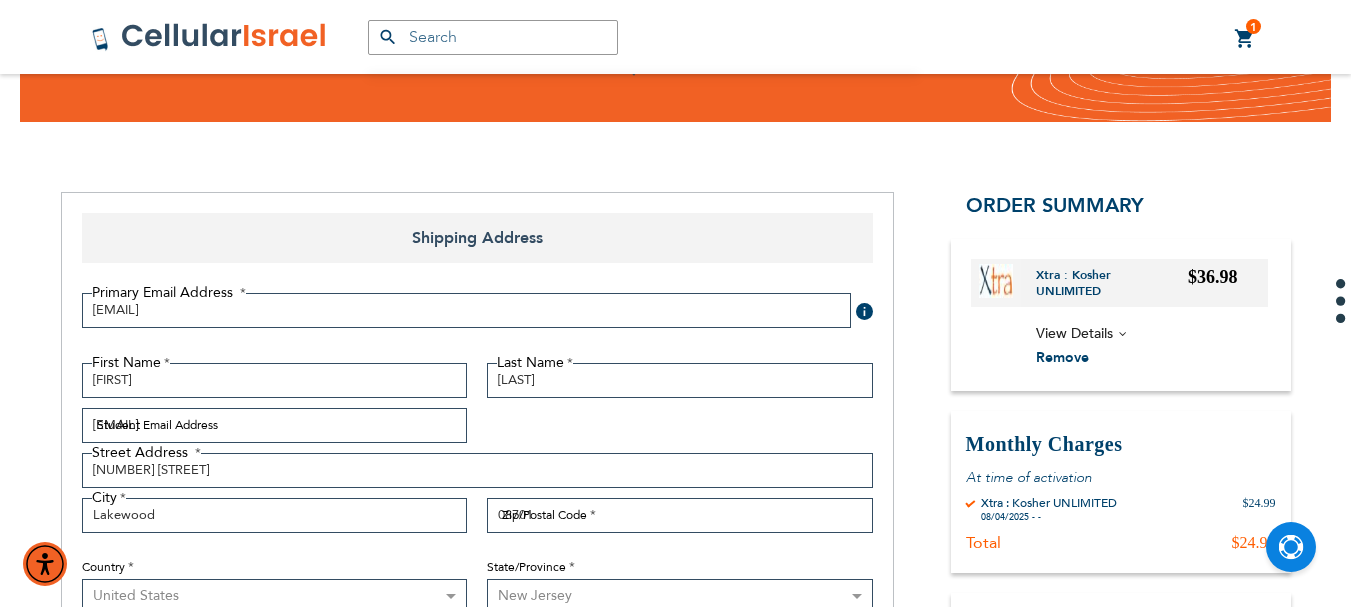 type on "[PHONE]" 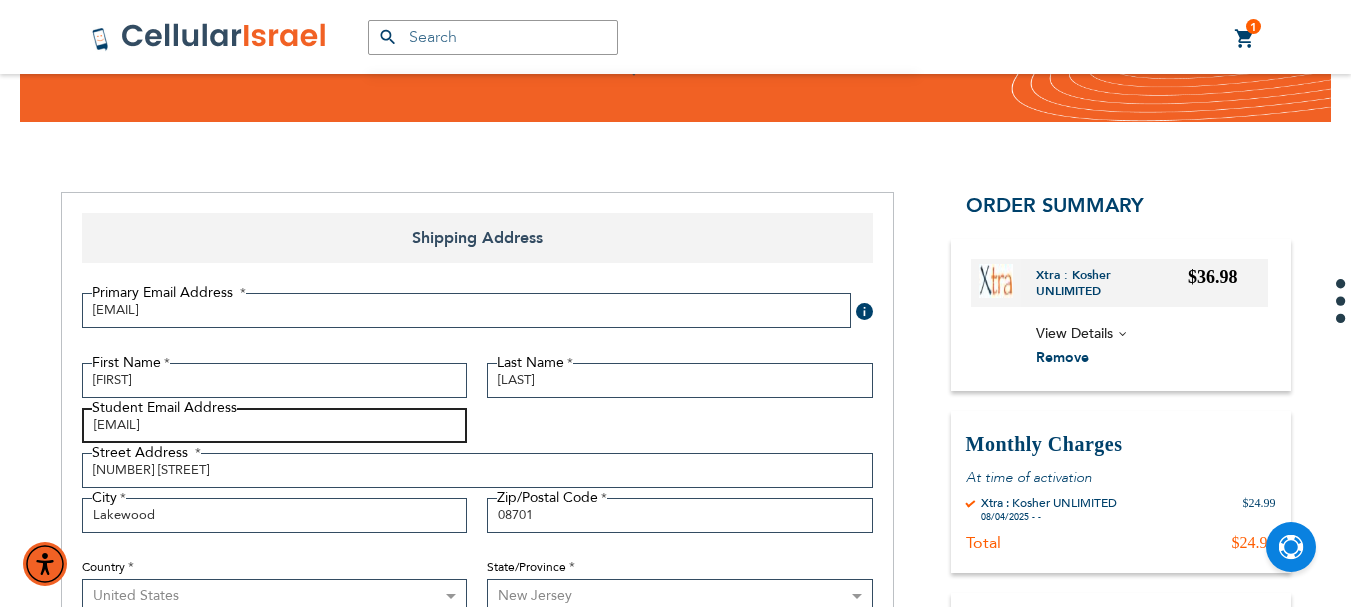 click on "[EMAIL]" at bounding box center [275, 425] 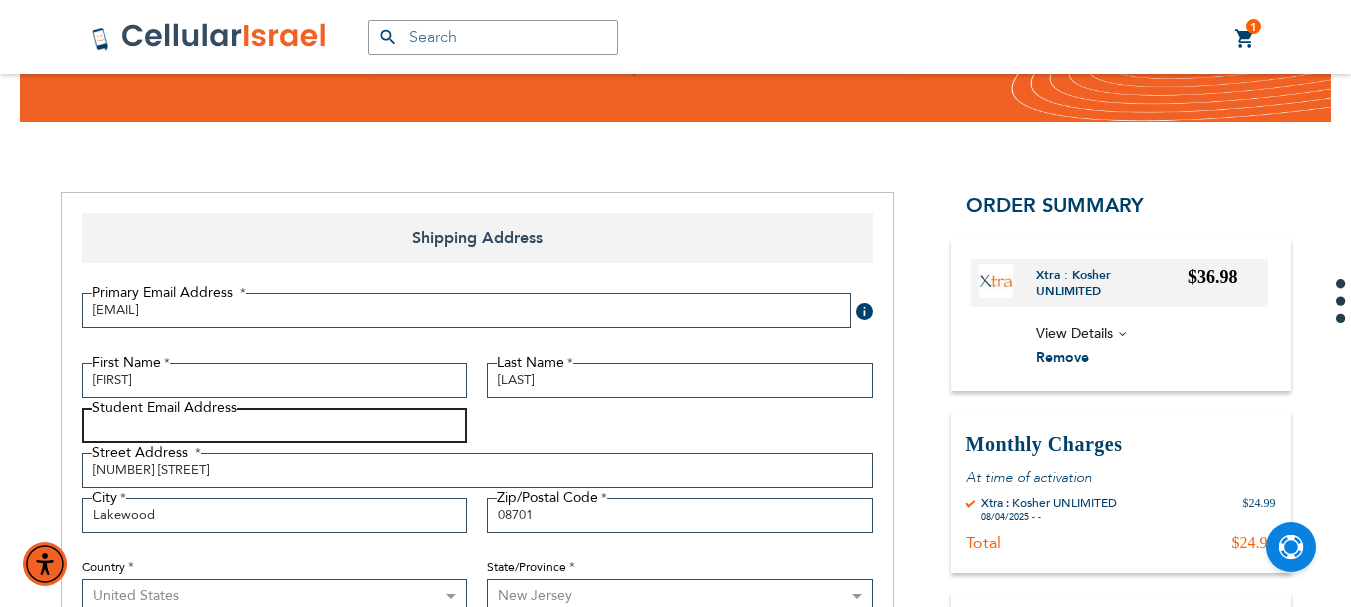 type 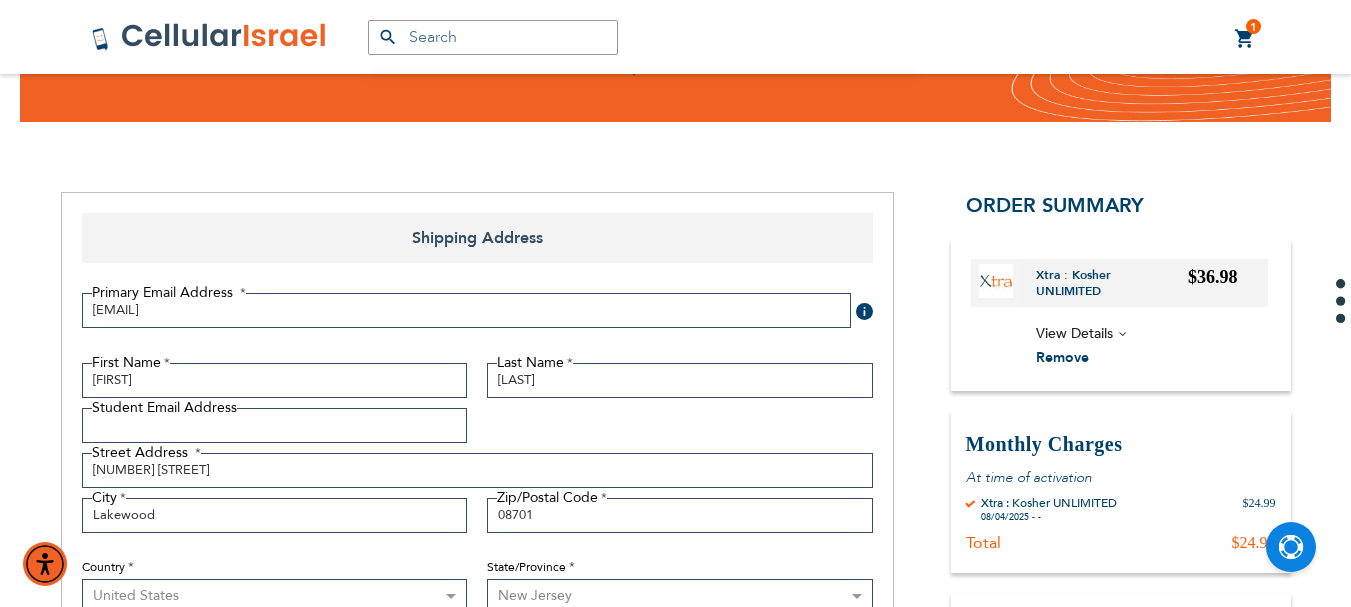 click on "First Name
[FIRST]
Last Name
[LAST]
Student Email Address
Street Address
Street Address: Line 1
[NUMBER] [STREET]
City
[CITY]
Zip/Postal Code" at bounding box center [477, 516] 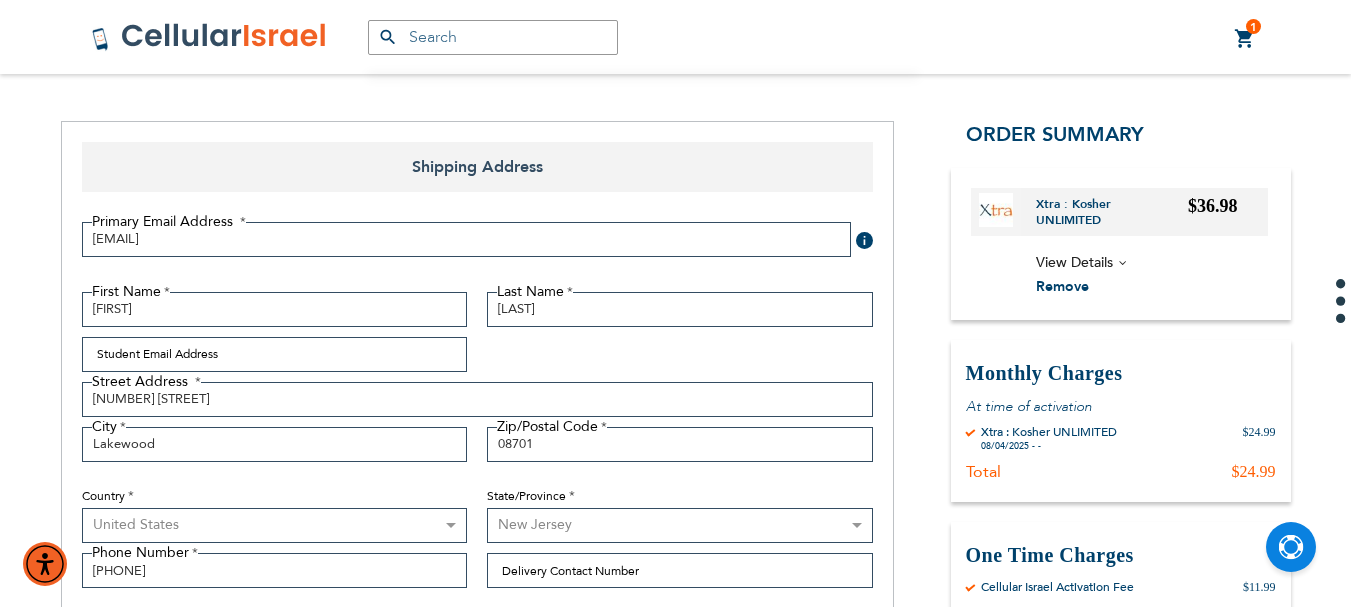 scroll, scrollTop: 200, scrollLeft: 0, axis: vertical 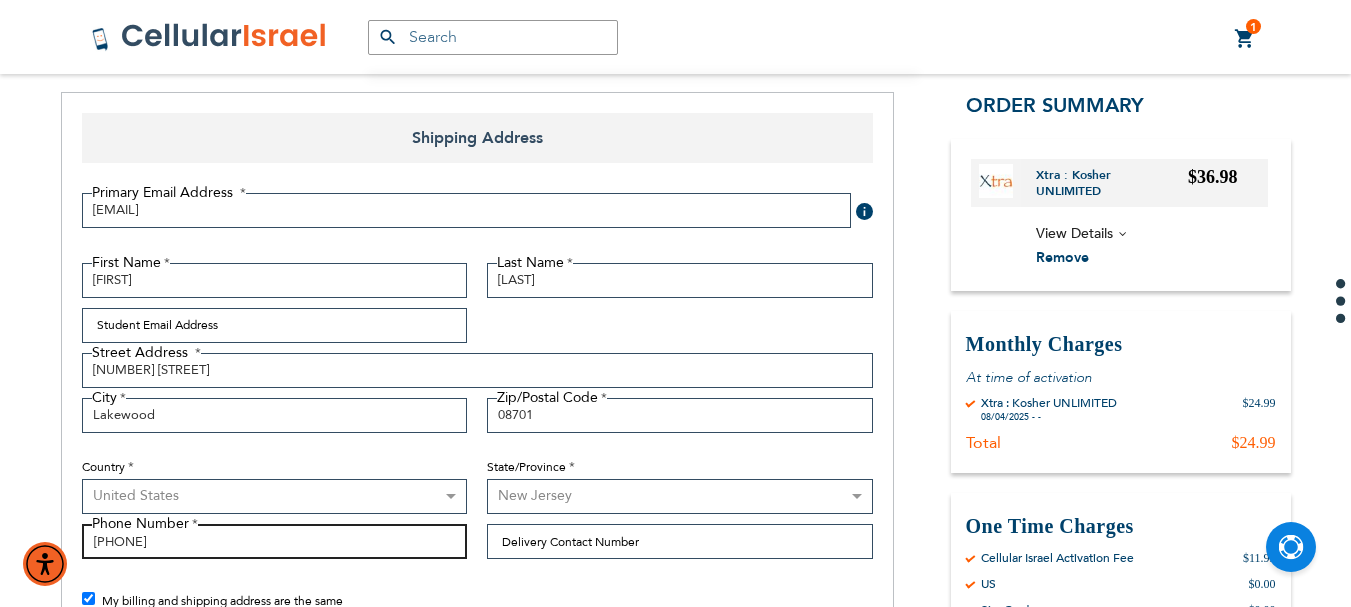 click on "[PHONE]" at bounding box center (275, 541) 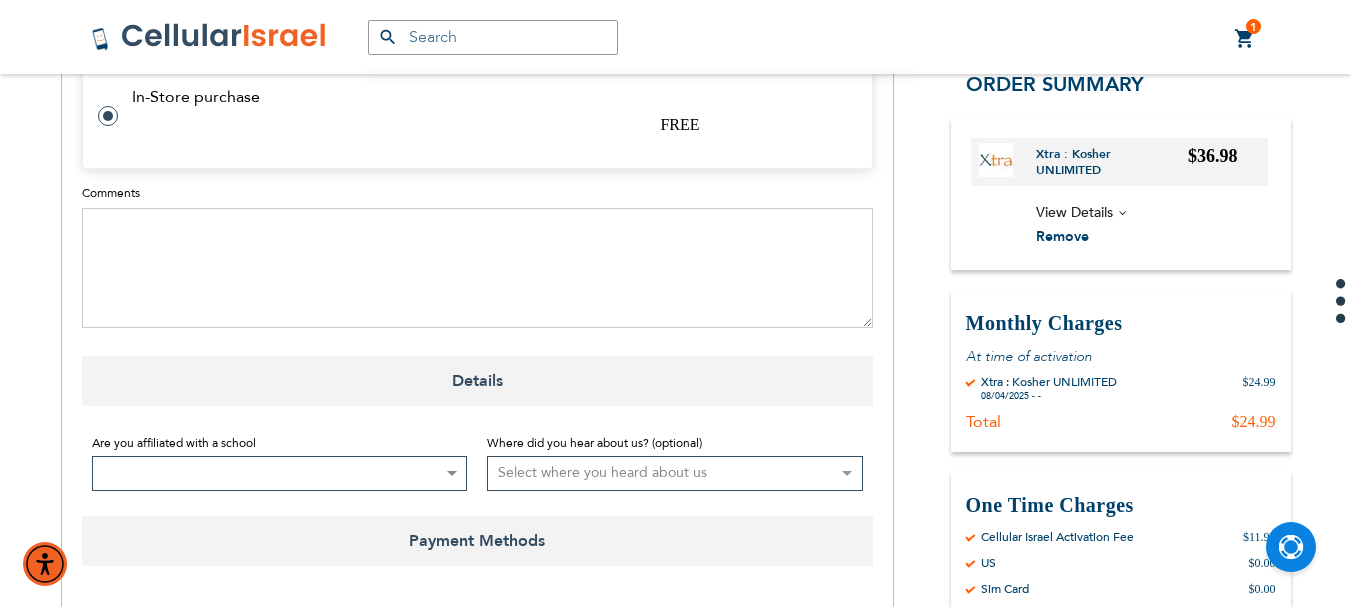 scroll, scrollTop: 1000, scrollLeft: 0, axis: vertical 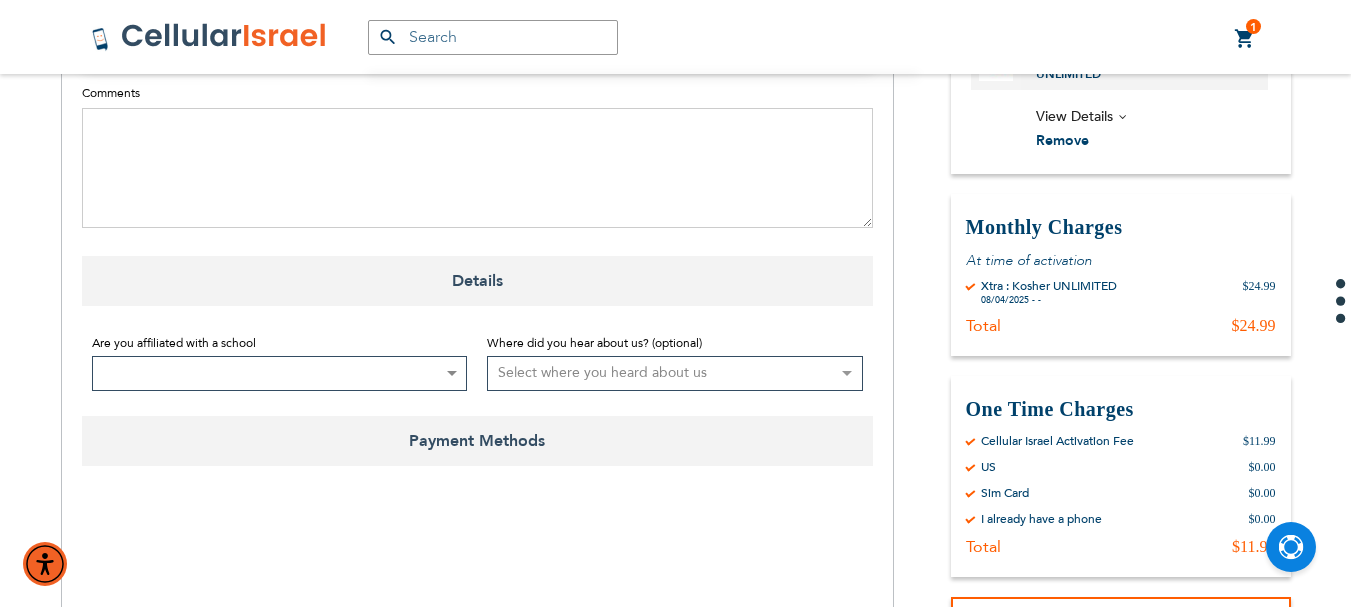 type on "[PHONE]" 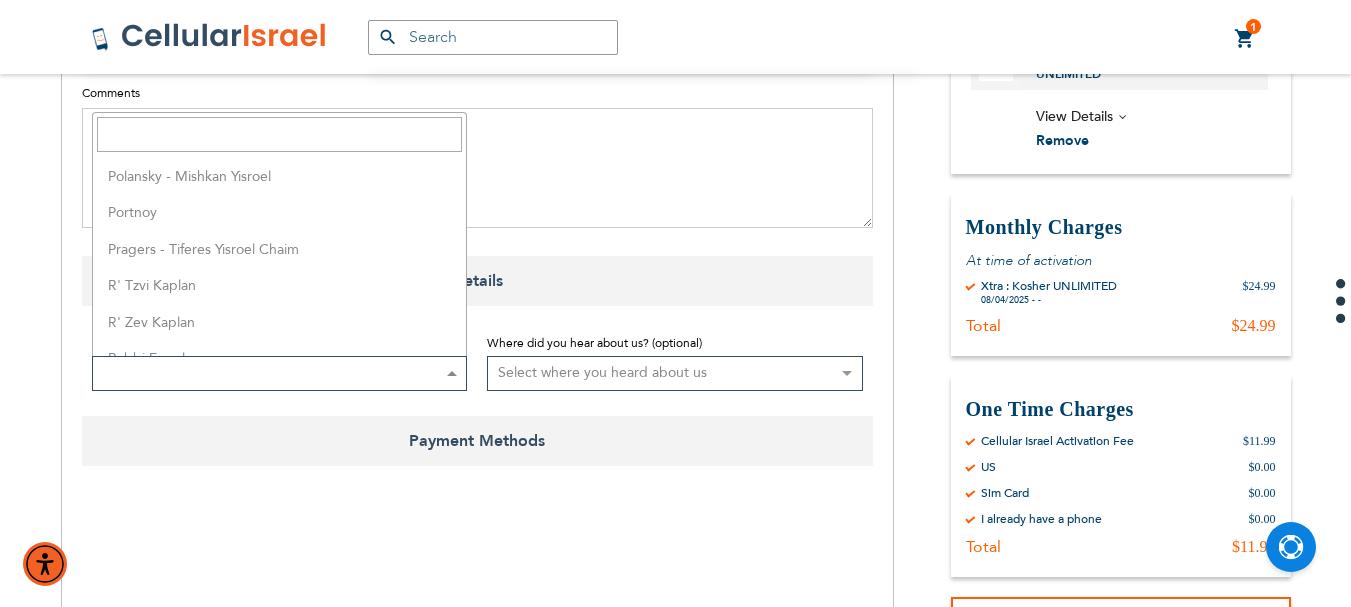 scroll, scrollTop: 4376, scrollLeft: 0, axis: vertical 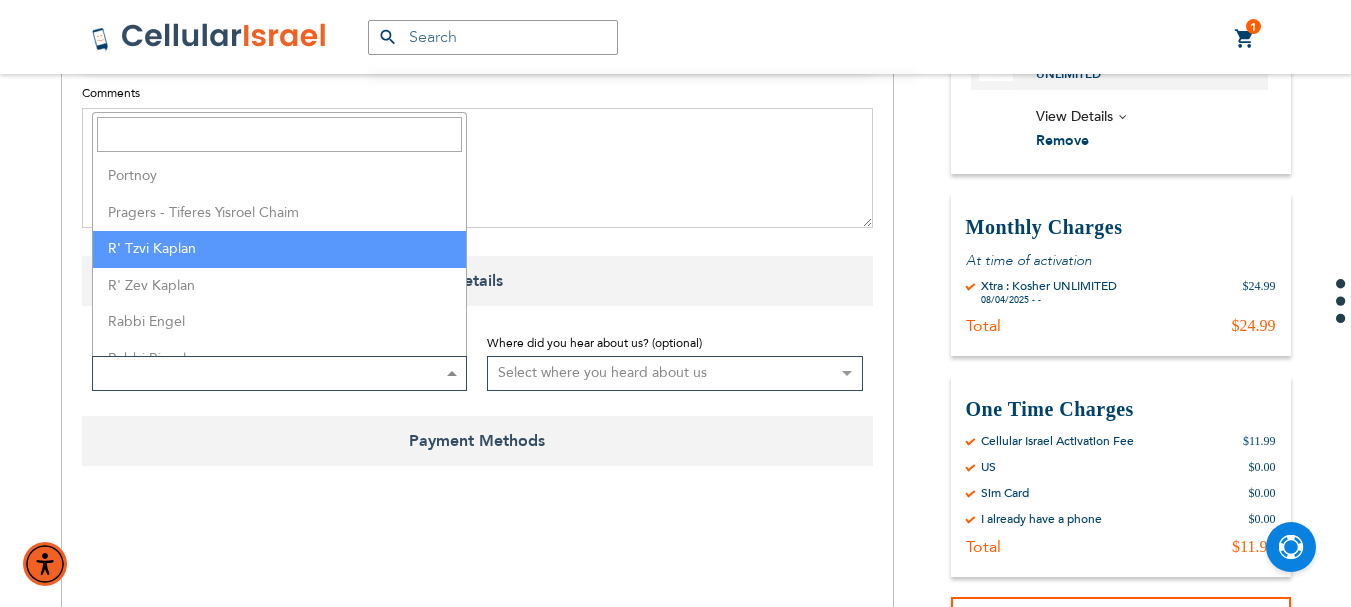 select on "142" 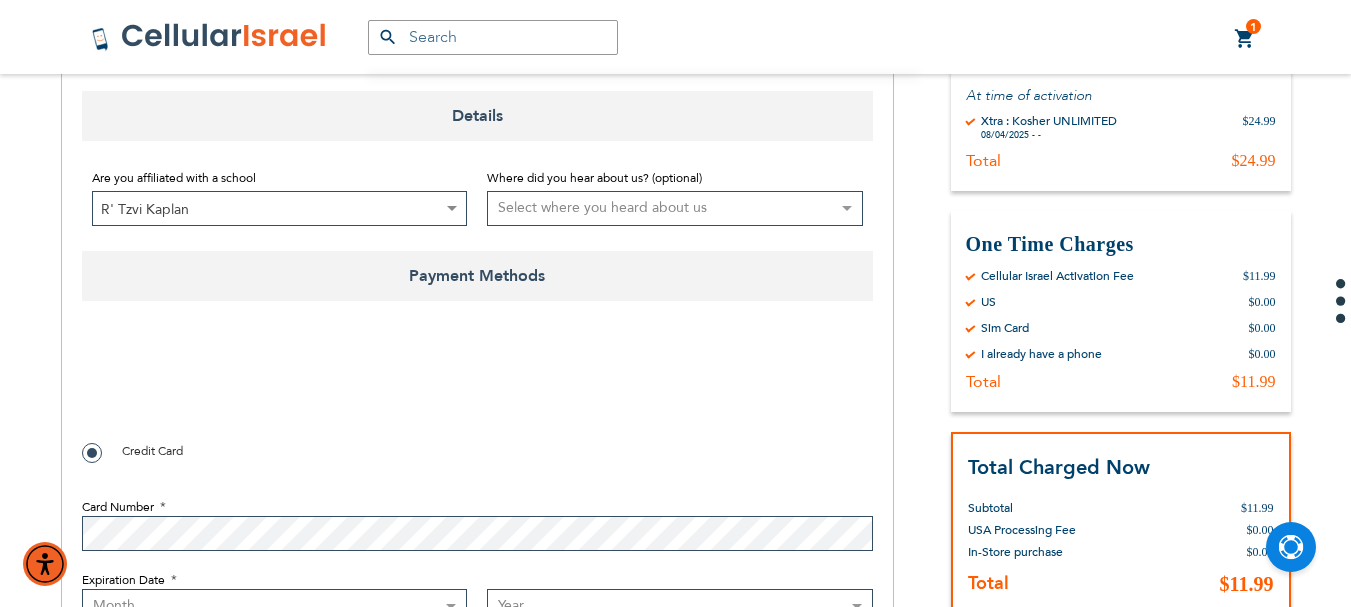 scroll, scrollTop: 1200, scrollLeft: 0, axis: vertical 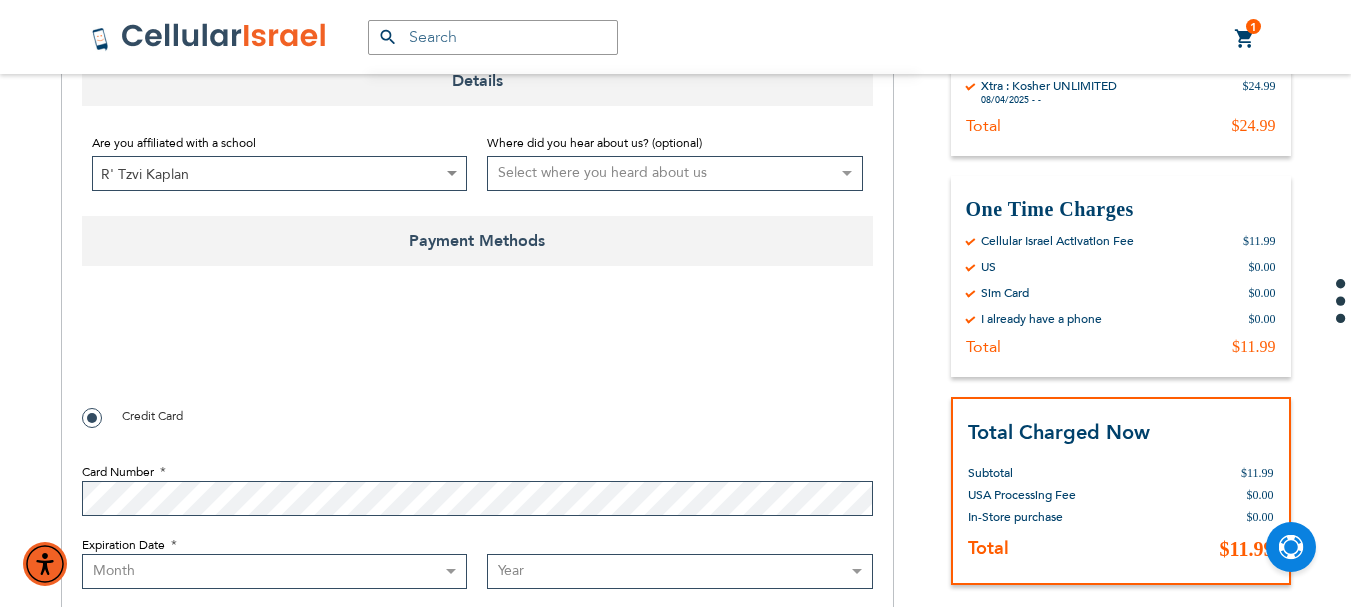 checkbox on "false" 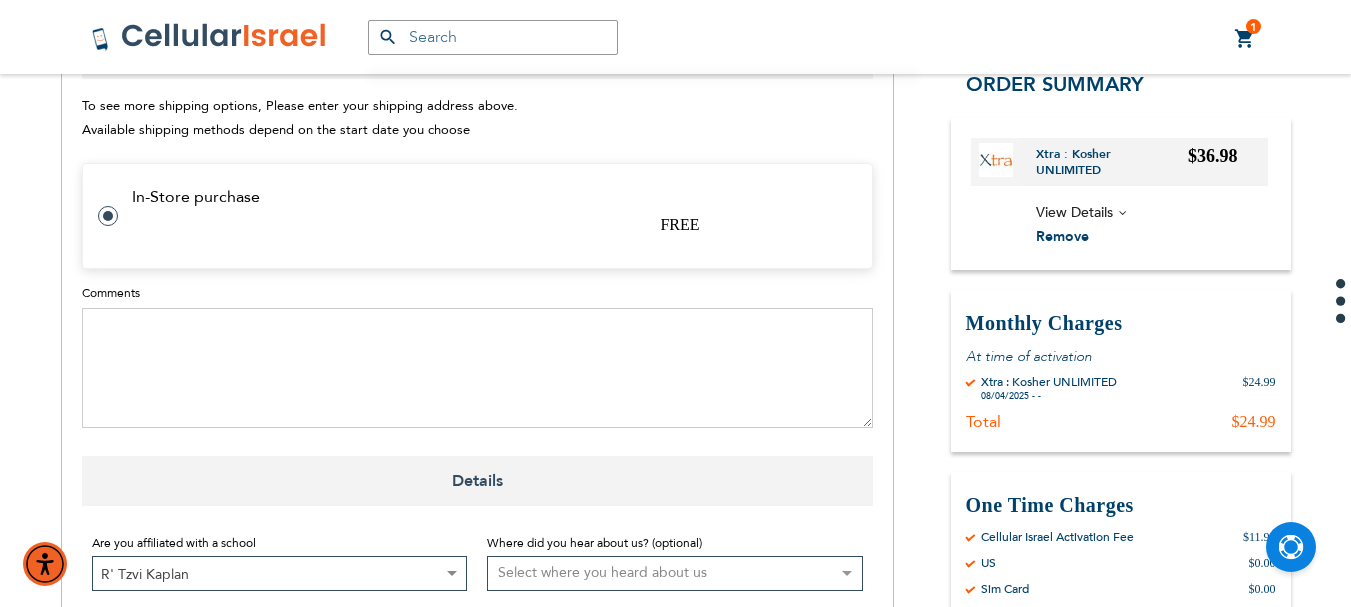 scroll, scrollTop: 300, scrollLeft: 0, axis: vertical 